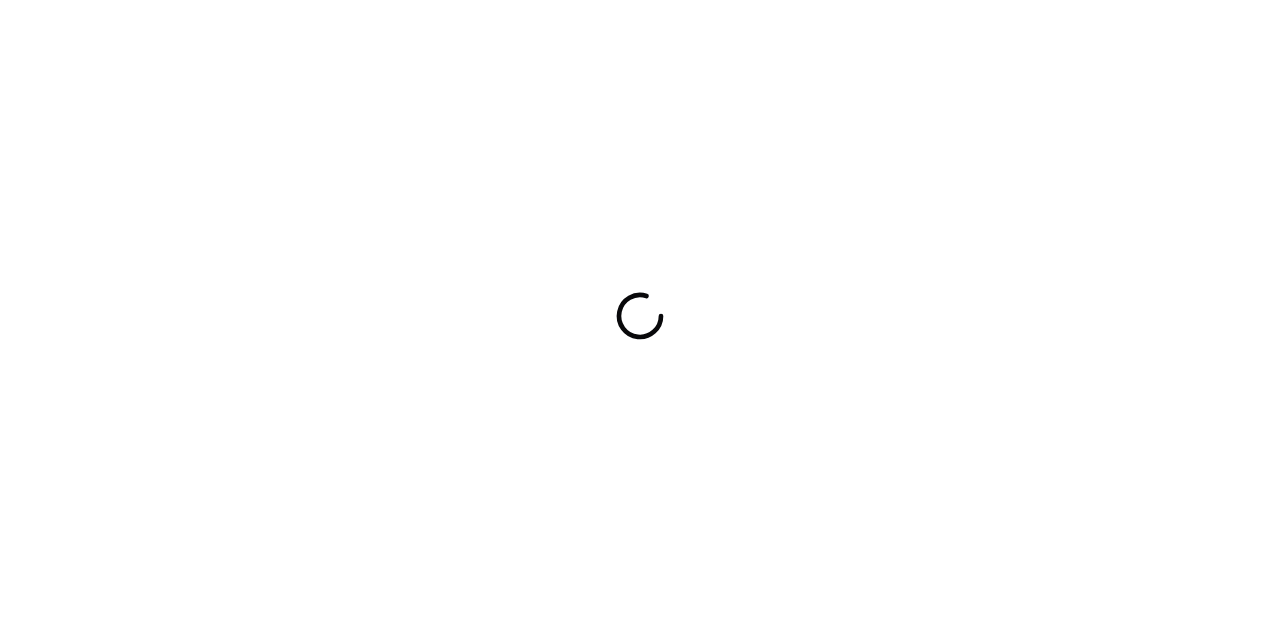 scroll, scrollTop: 0, scrollLeft: 0, axis: both 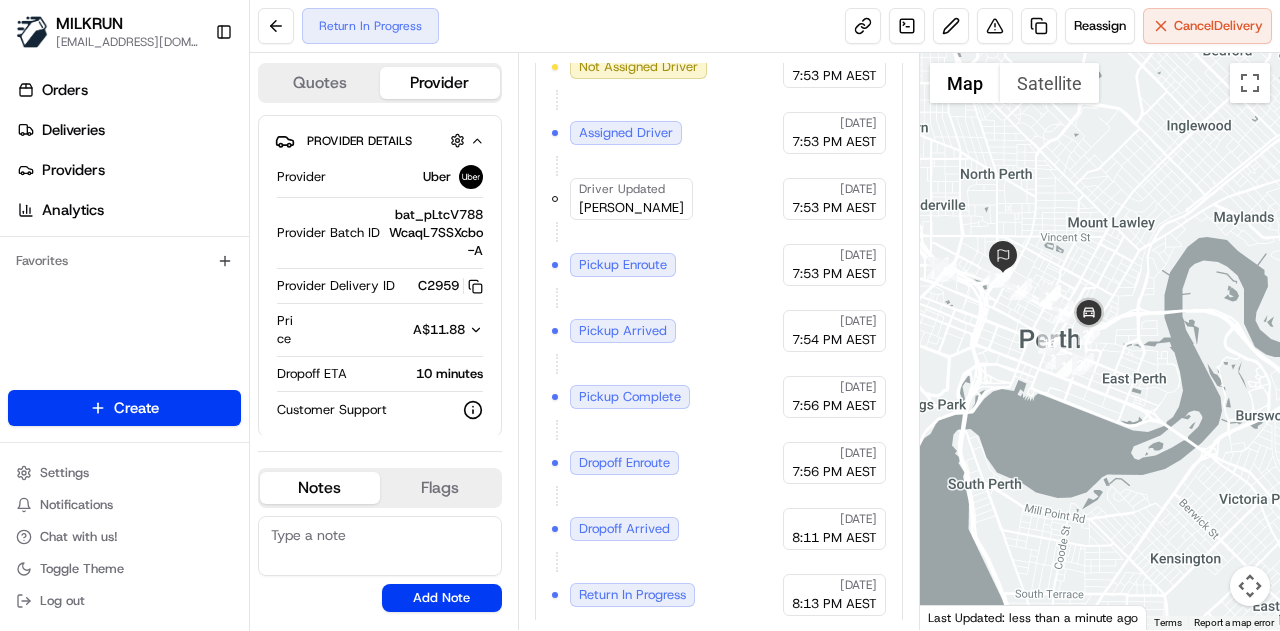 drag, startPoint x: 1126, startPoint y: 349, endPoint x: 963, endPoint y: 319, distance: 165.73775 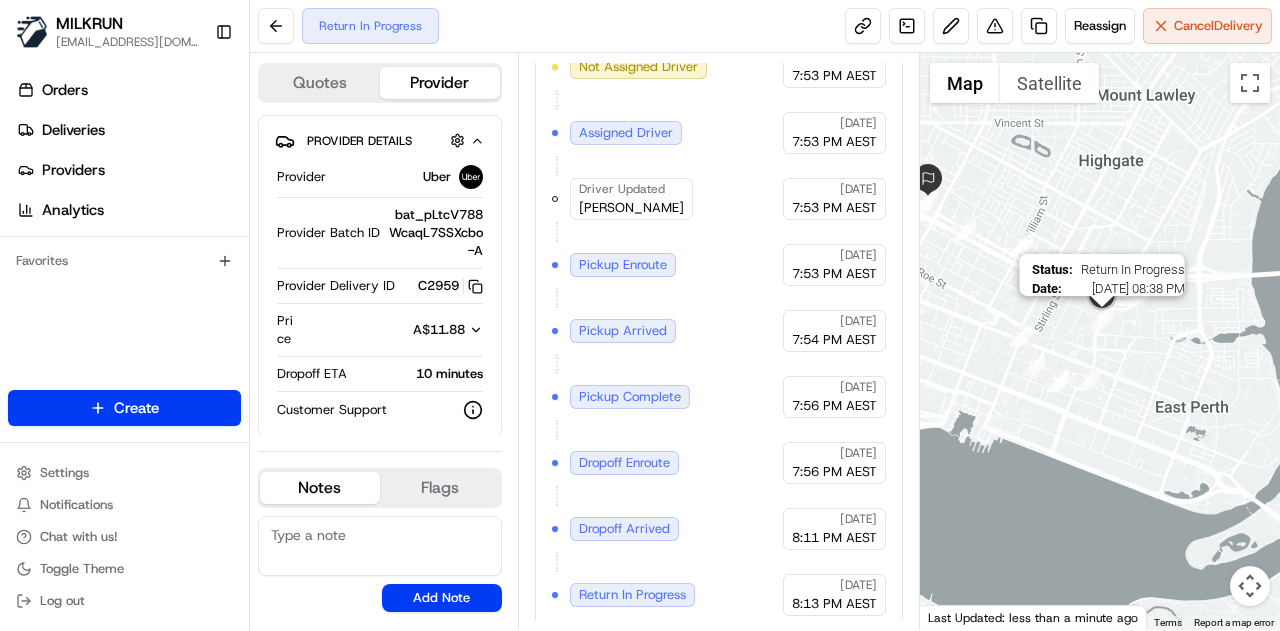 click at bounding box center [1102, 318] 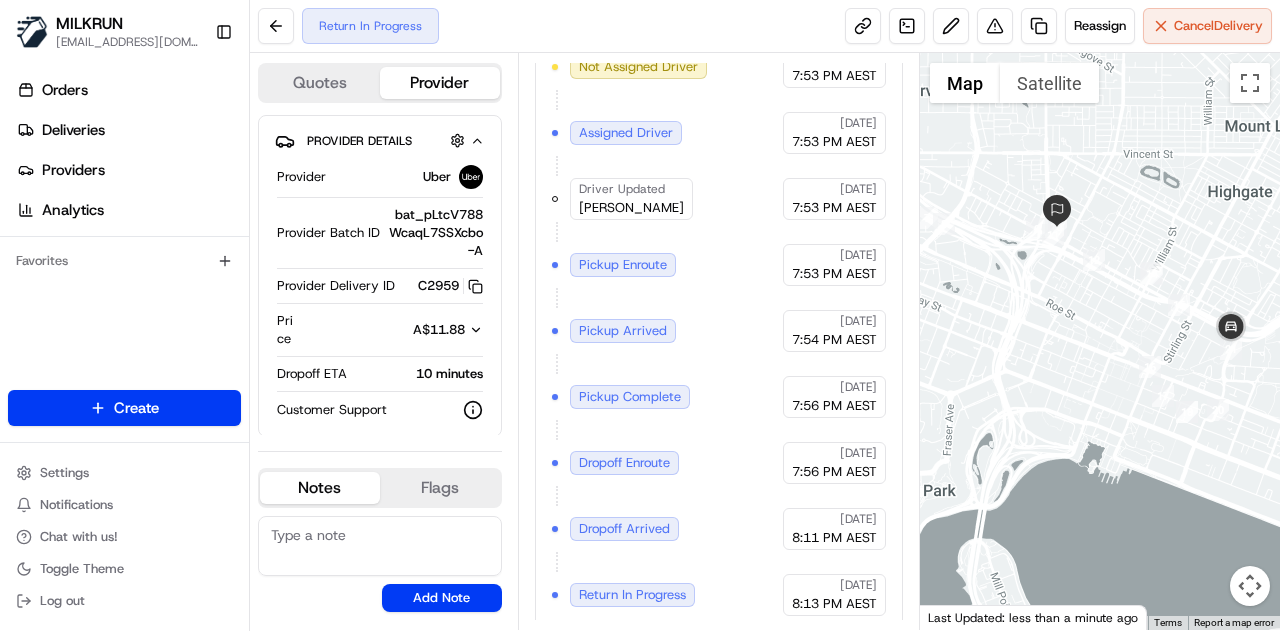 drag, startPoint x: 966, startPoint y: 254, endPoint x: 1099, endPoint y: 288, distance: 137.2771 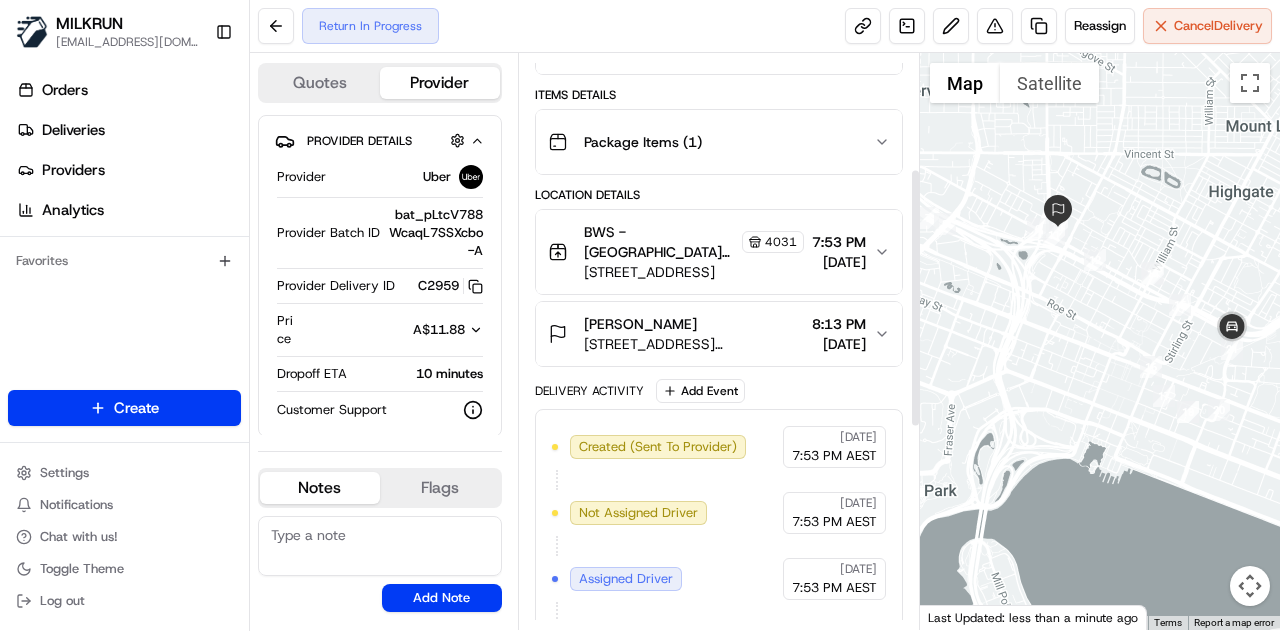 scroll, scrollTop: 0, scrollLeft: 0, axis: both 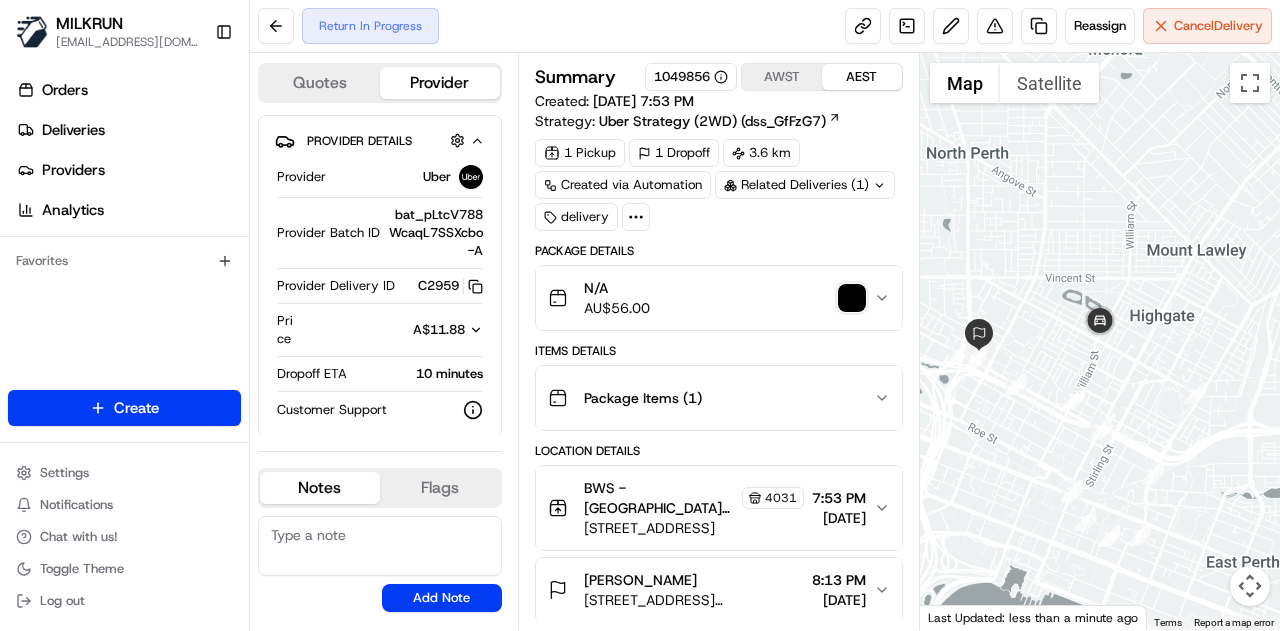 click at bounding box center [852, 298] 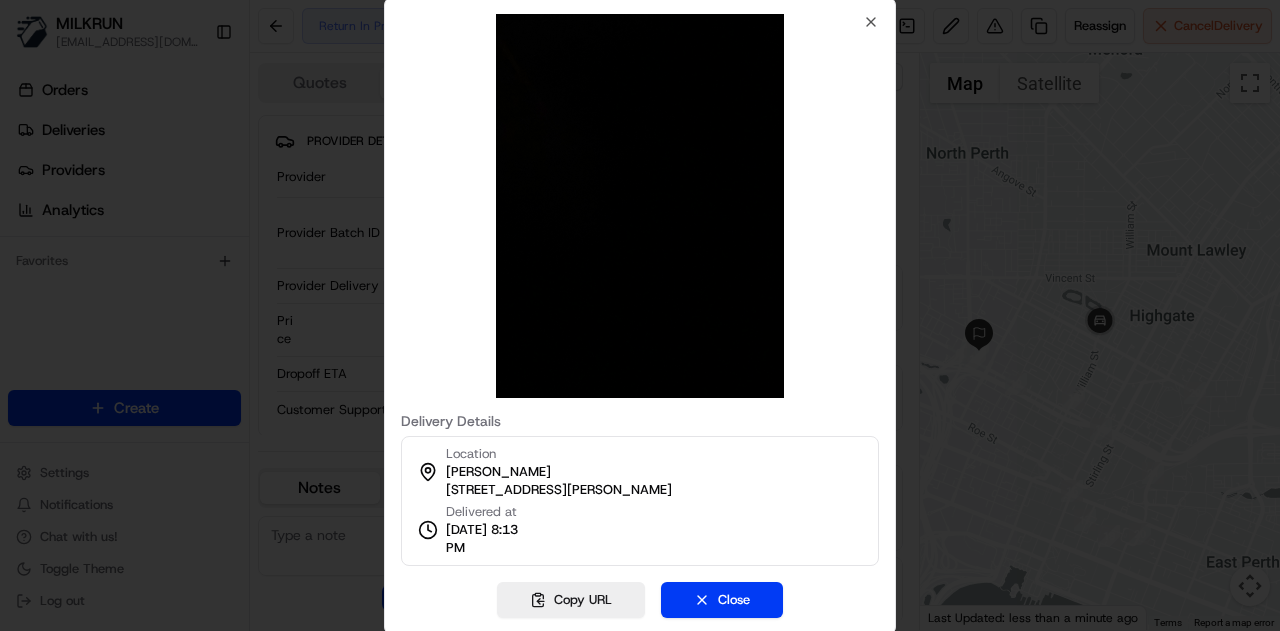 click at bounding box center (640, 206) 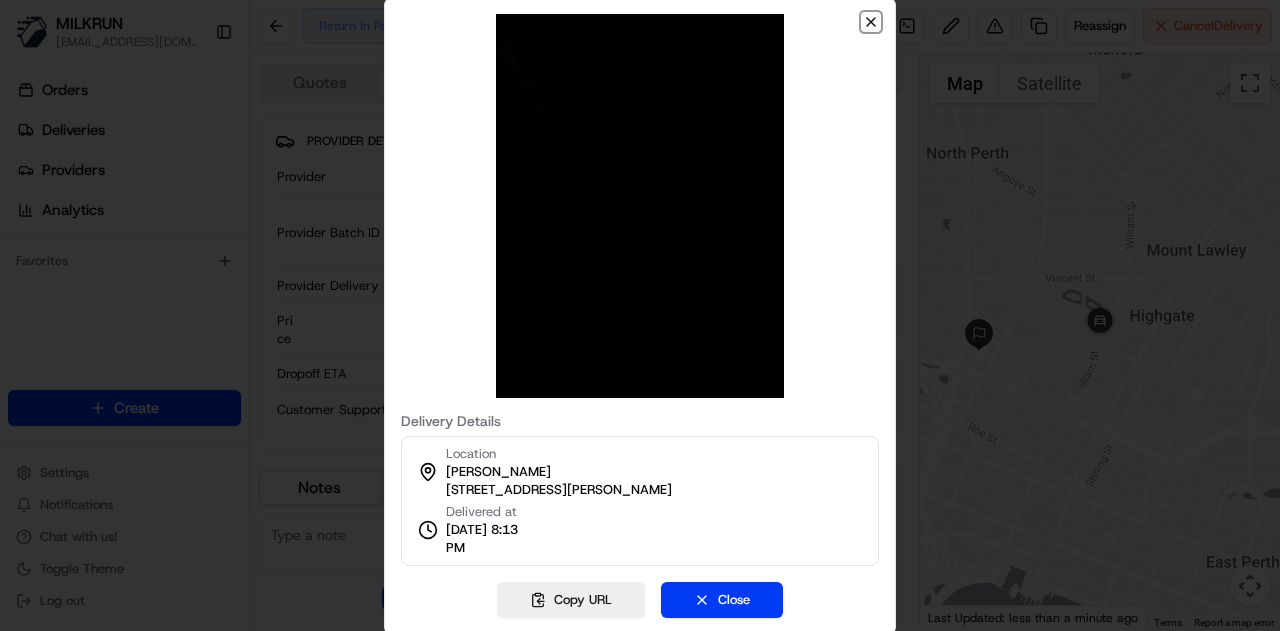 click 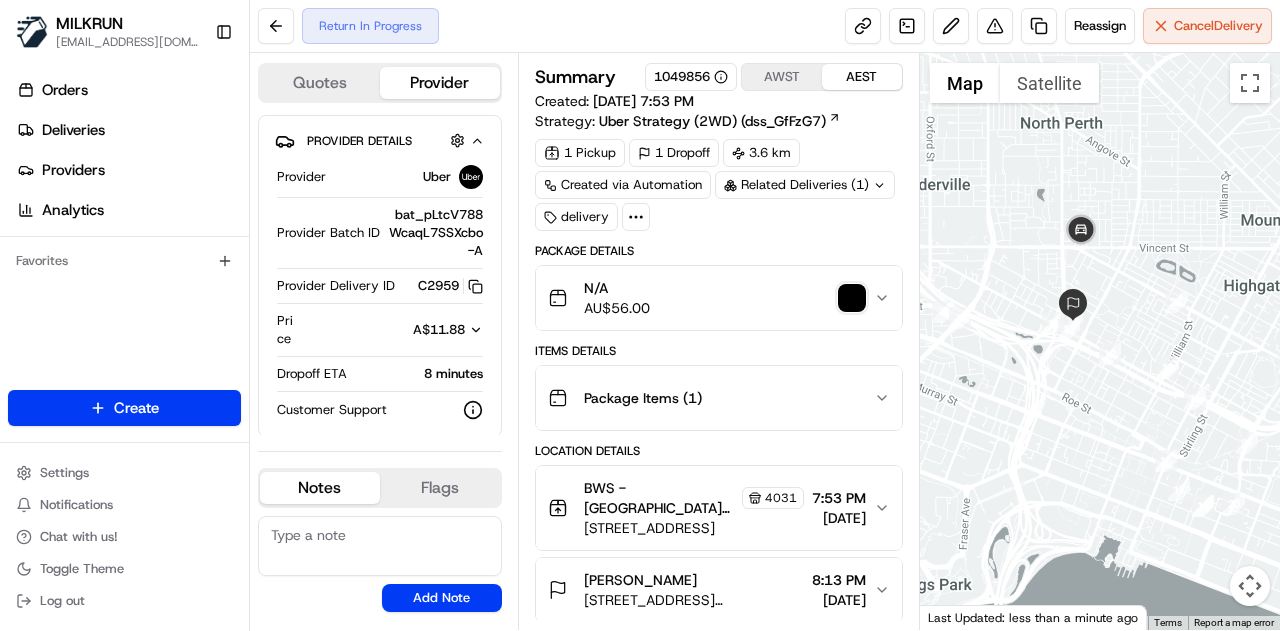 drag, startPoint x: 1162, startPoint y: 376, endPoint x: 1140, endPoint y: 280, distance: 98.48858 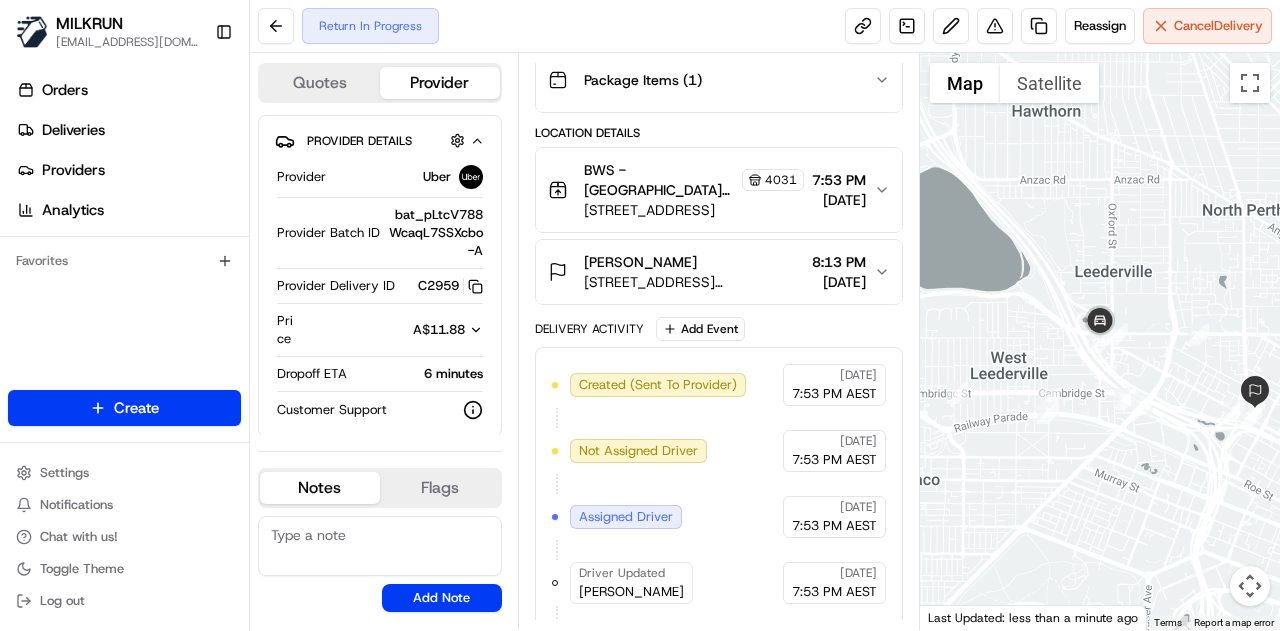 scroll, scrollTop: 0, scrollLeft: 0, axis: both 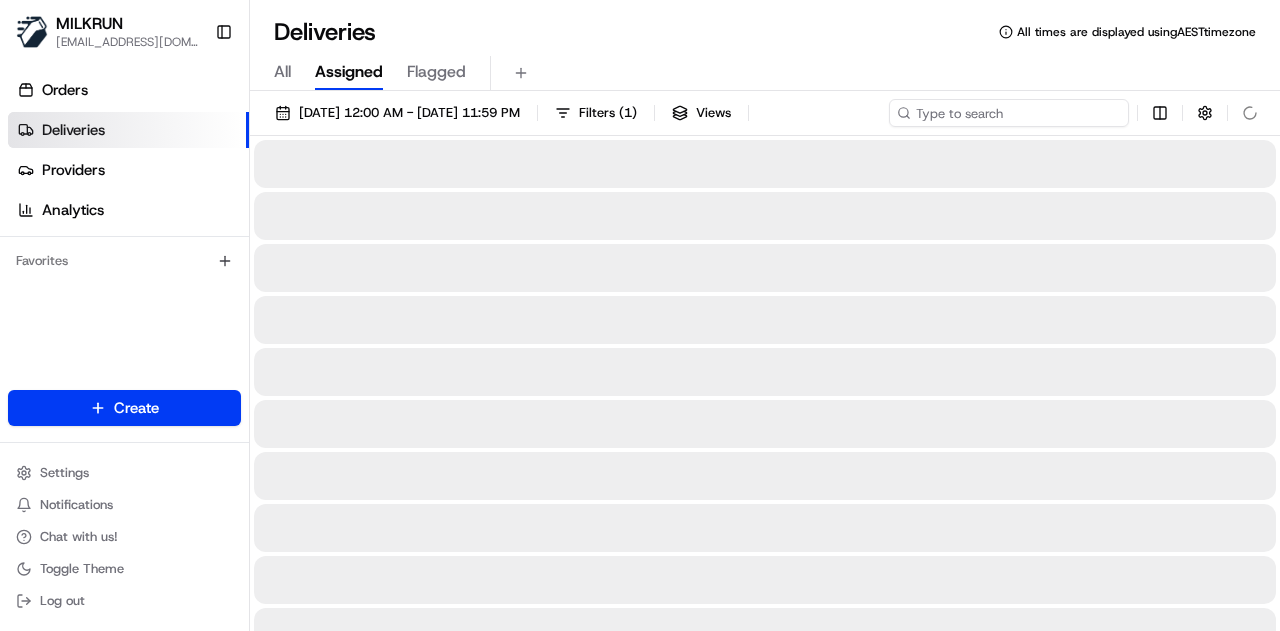 click at bounding box center (1009, 113) 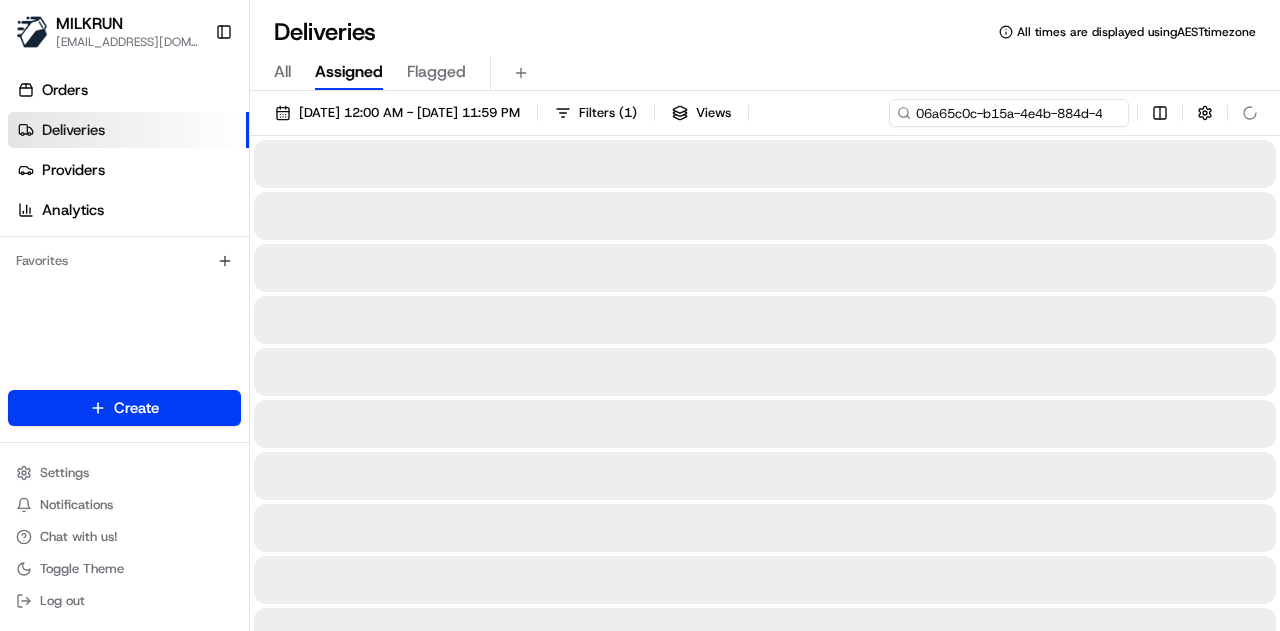 scroll, scrollTop: 0, scrollLeft: 99, axis: horizontal 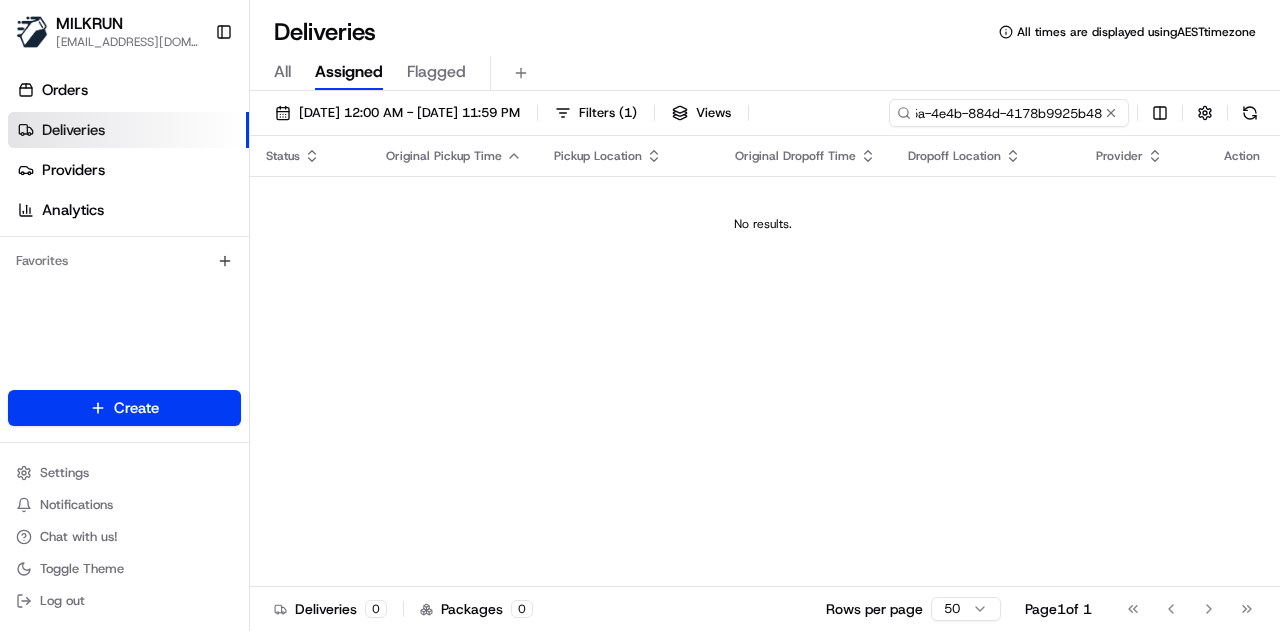 type on "06a65c0c-b15a-4e4b-884d-4178b9925b48" 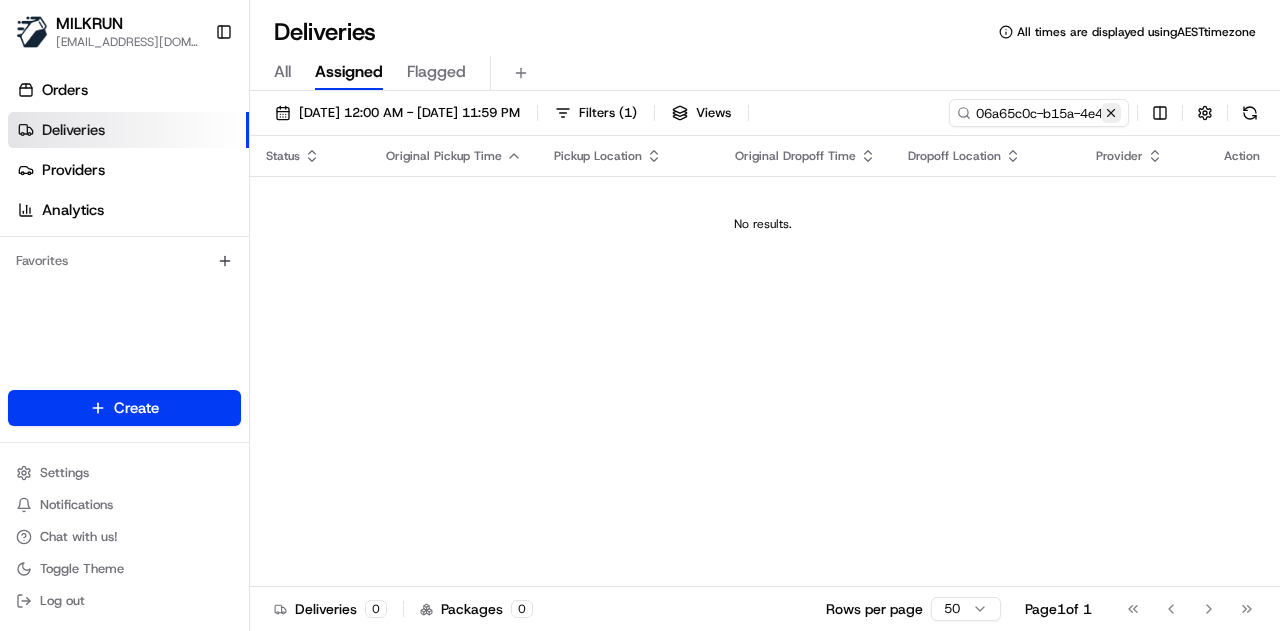 click at bounding box center (1111, 113) 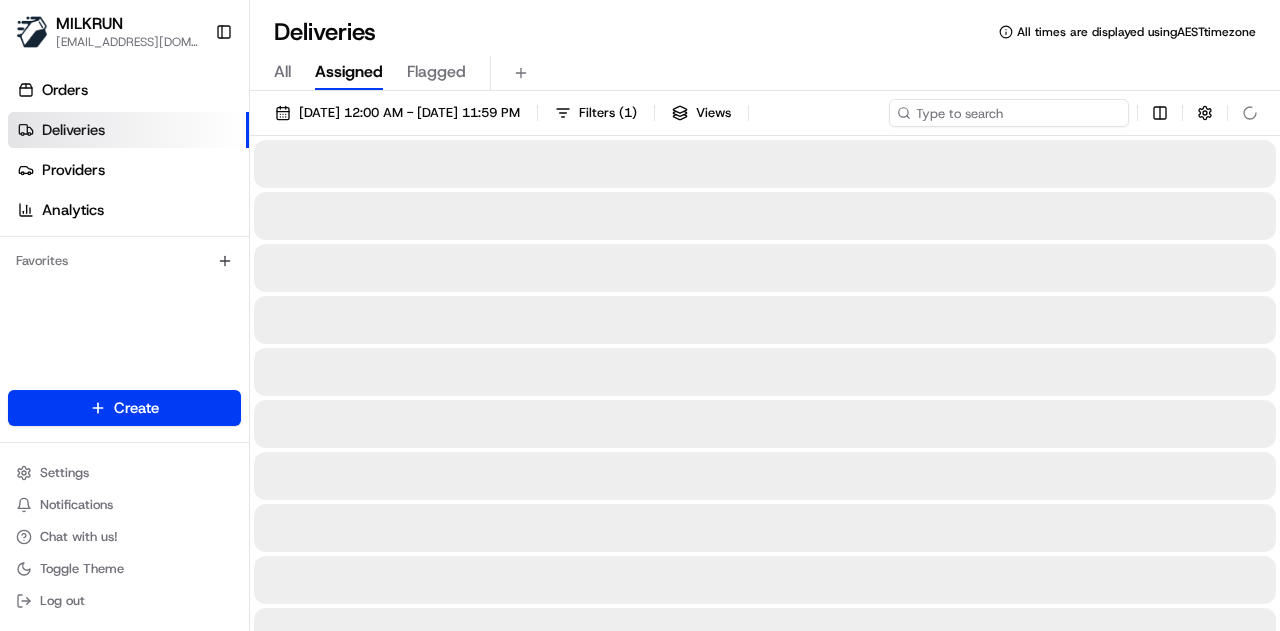 click at bounding box center (1009, 113) 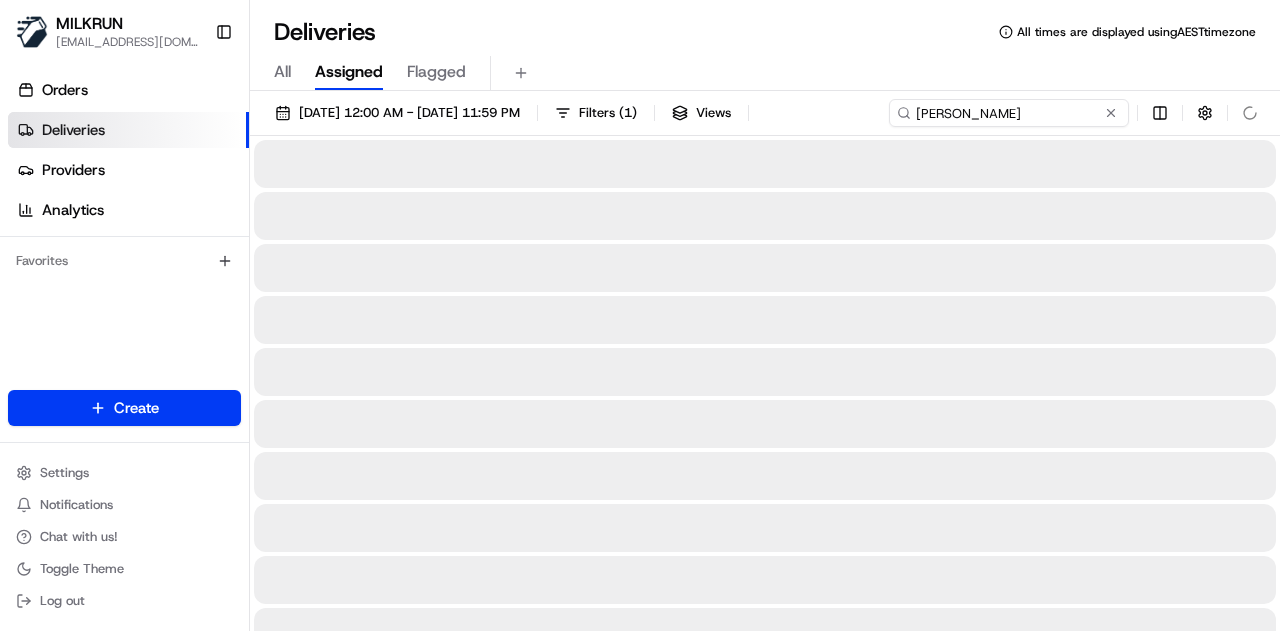 click on "[PERSON_NAME]" at bounding box center [1009, 113] 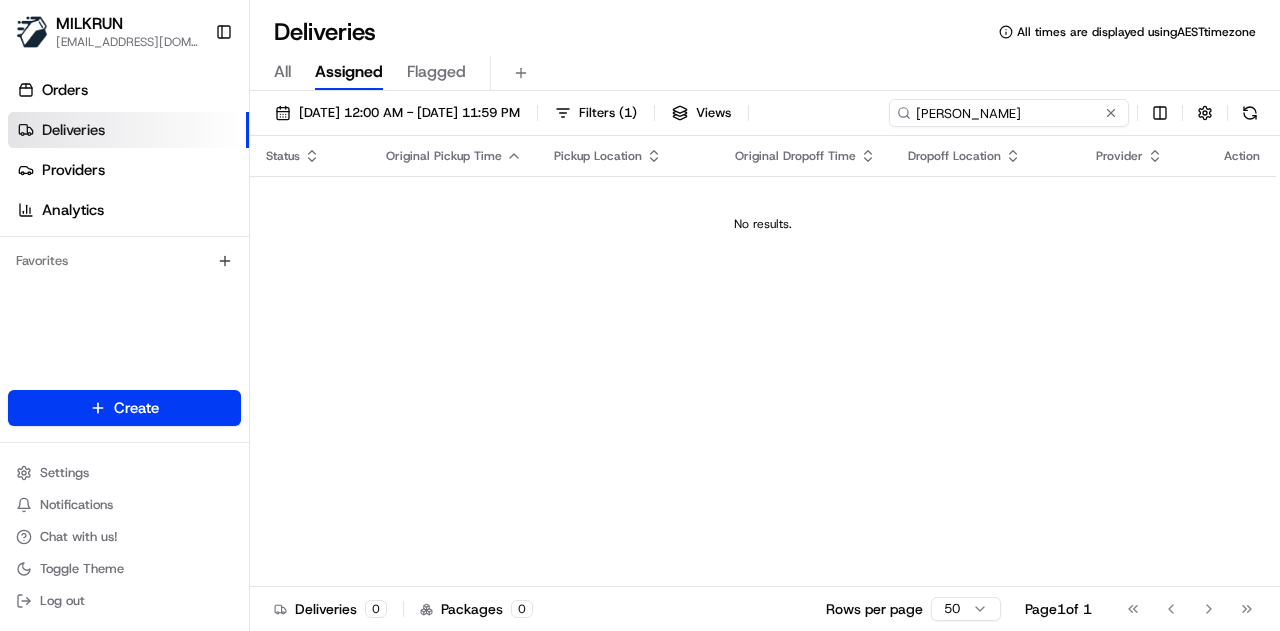 type on "[PERSON_NAME]" 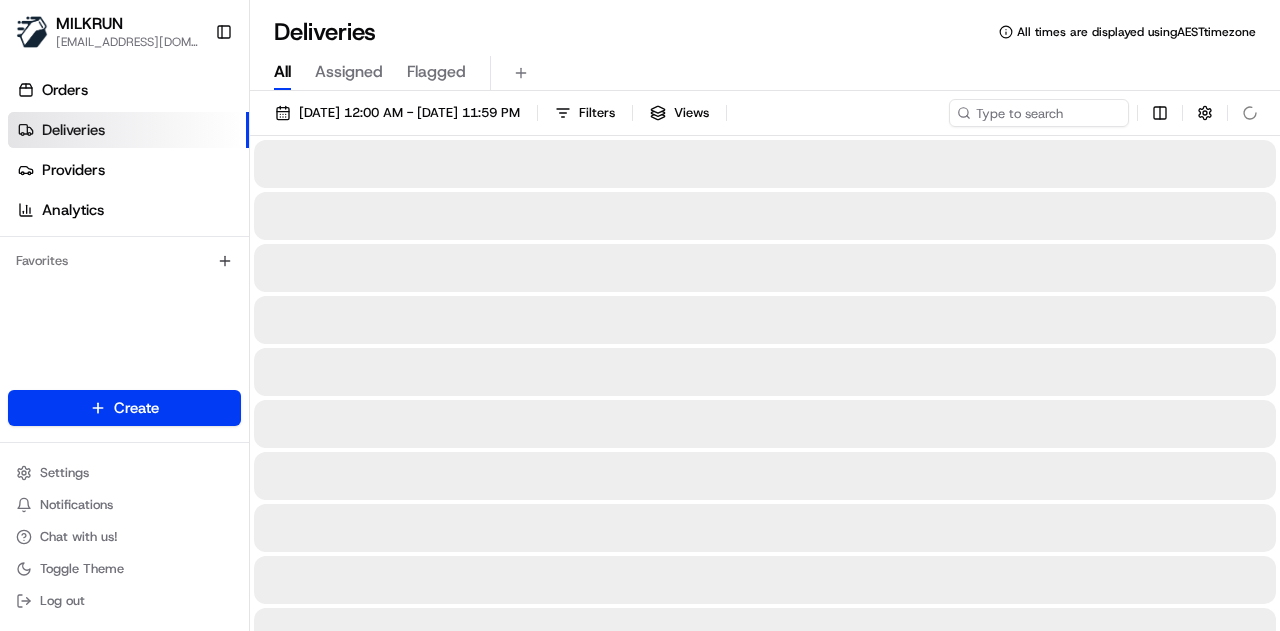 click on "All" at bounding box center [282, 72] 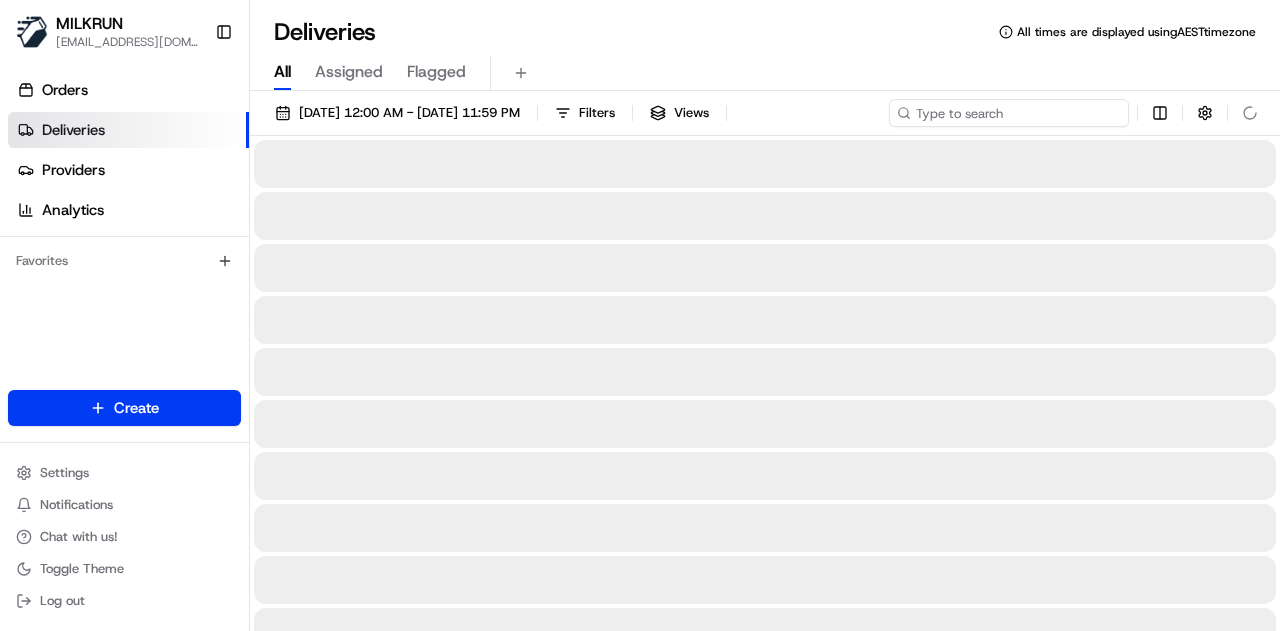 click at bounding box center (1009, 113) 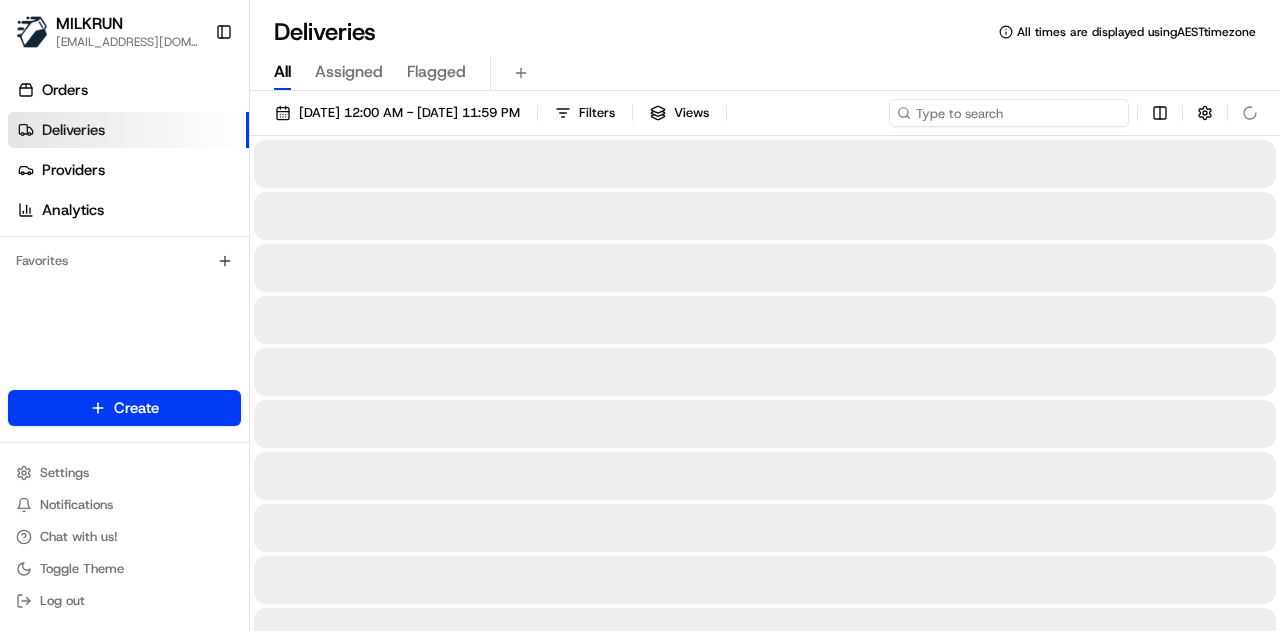 paste on "[PERSON_NAME]" 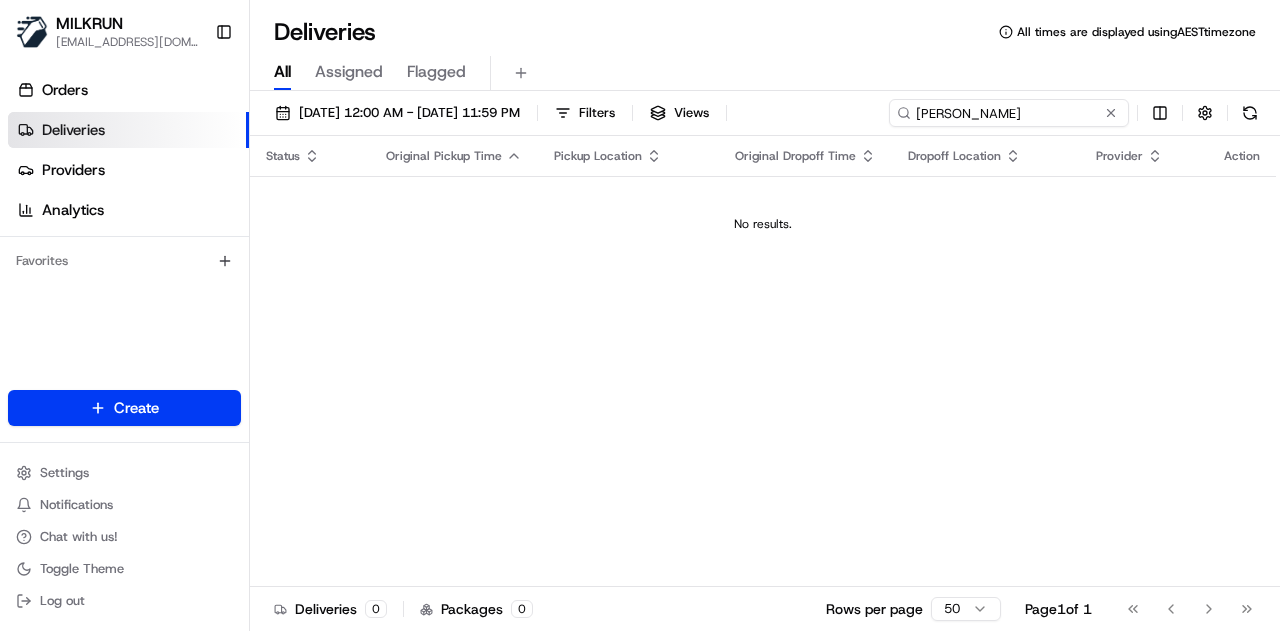 type on "[PERSON_NAME]" 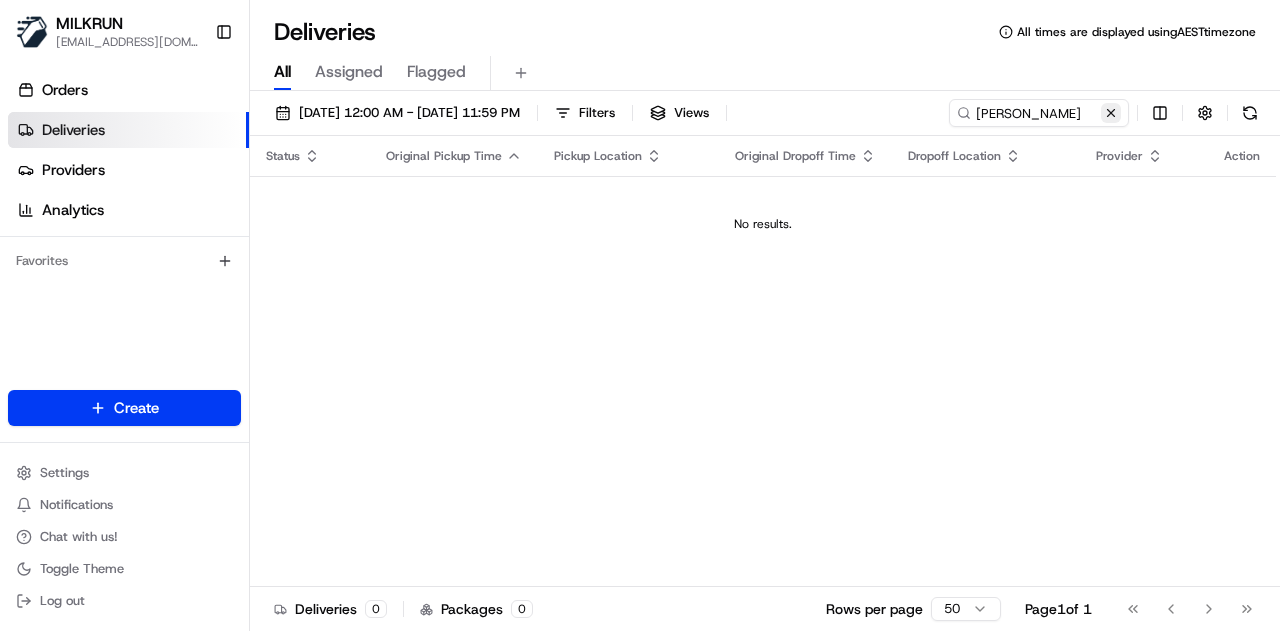 click at bounding box center (1111, 113) 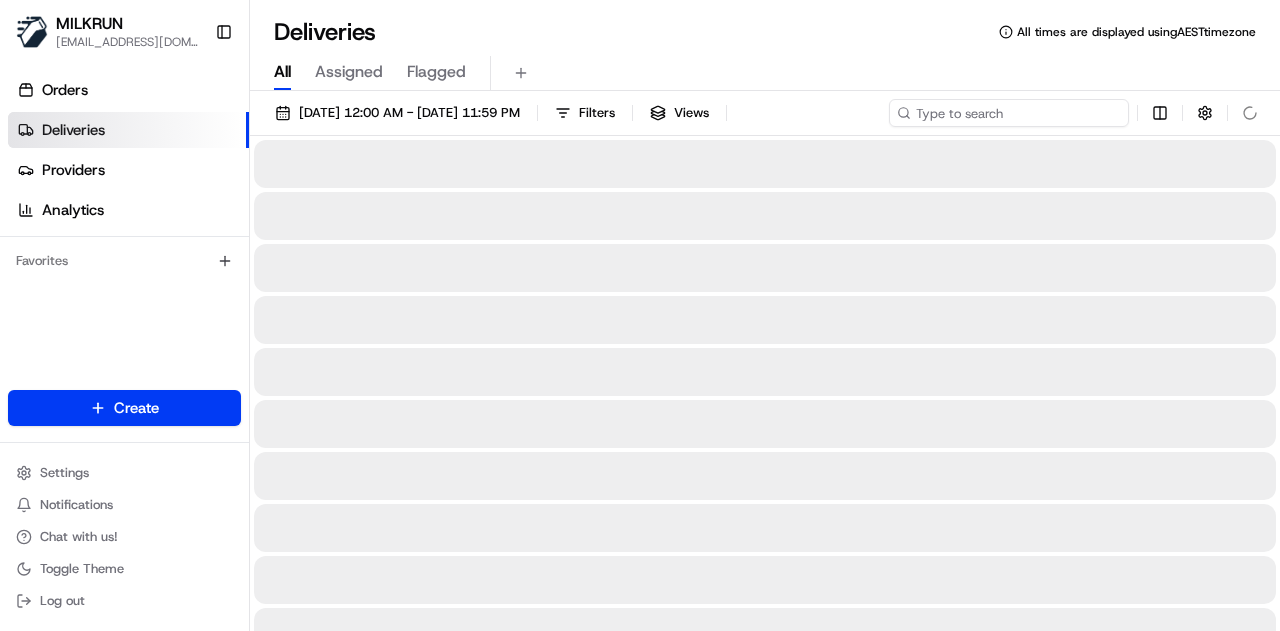 click at bounding box center (1009, 113) 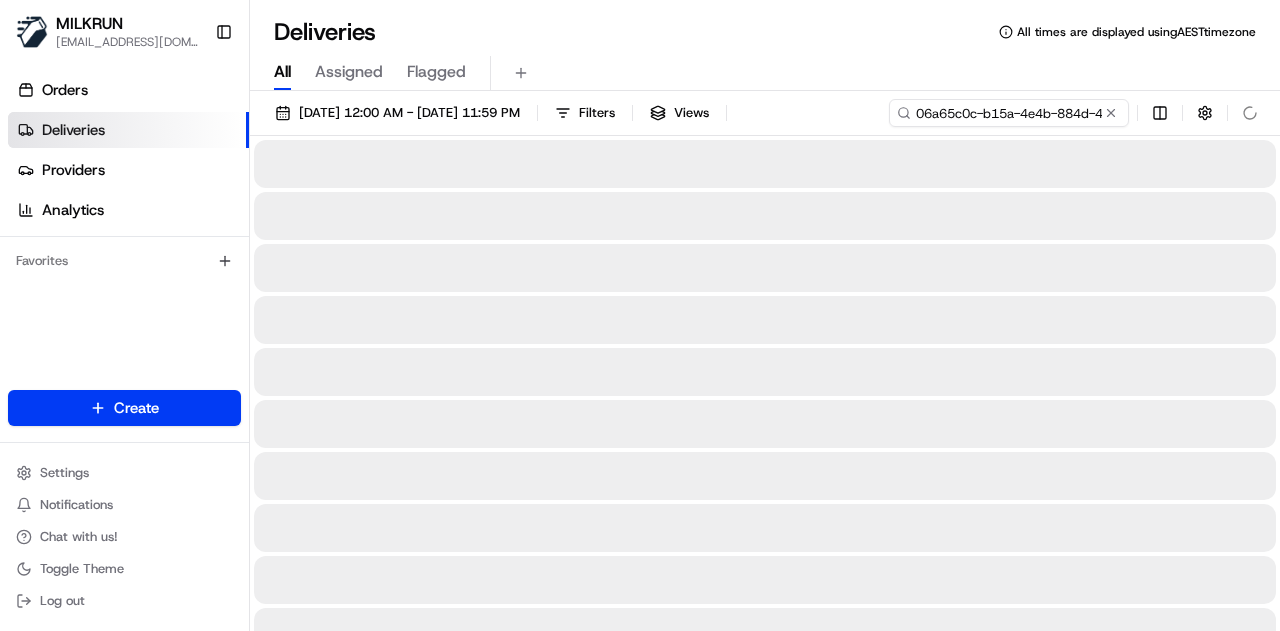 scroll, scrollTop: 0, scrollLeft: 99, axis: horizontal 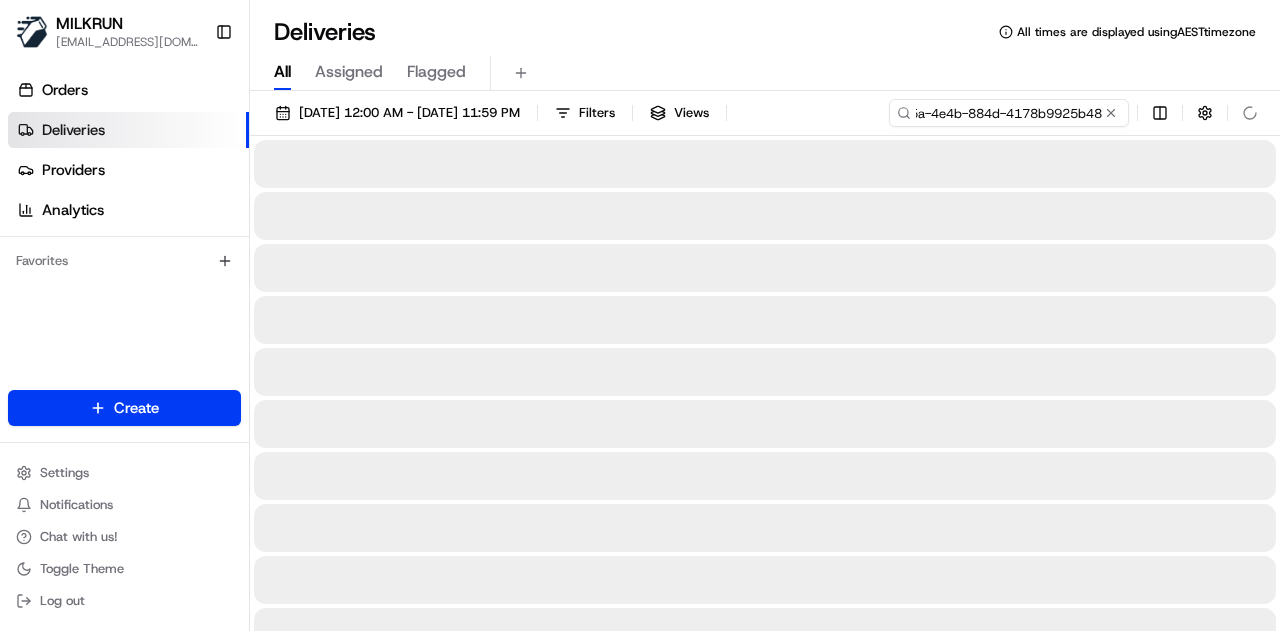 type on "06a65c0c-b15a-4e4b-884d-4178b9925b48" 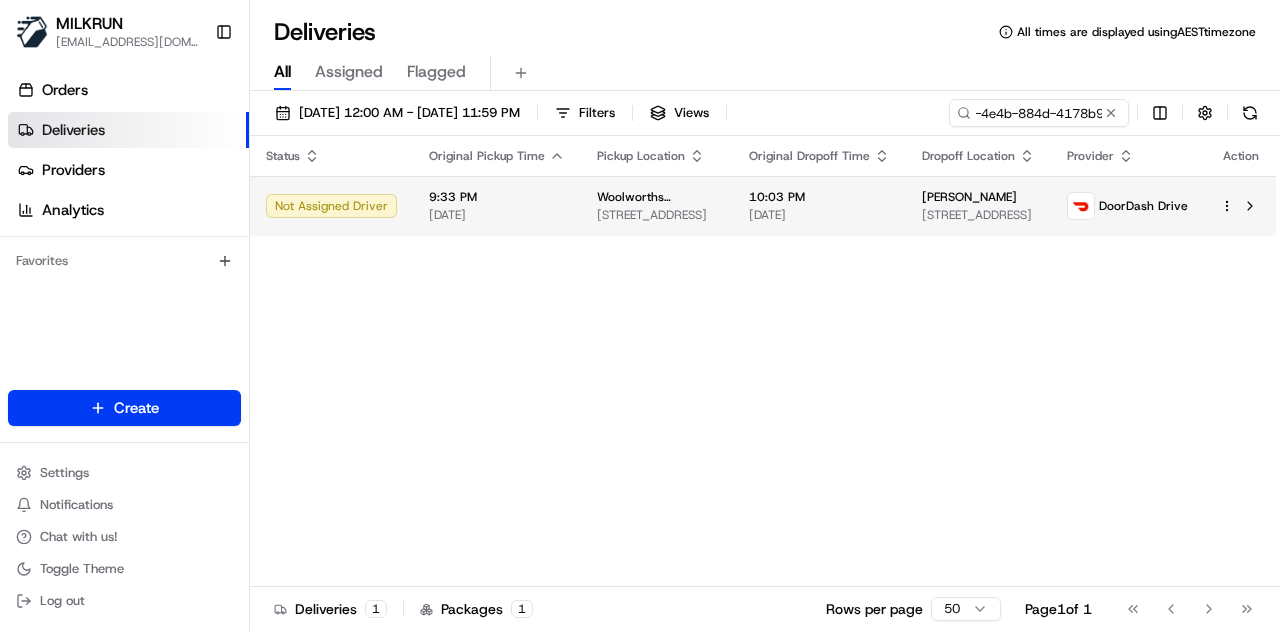 click on "[DATE]" at bounding box center (819, 215) 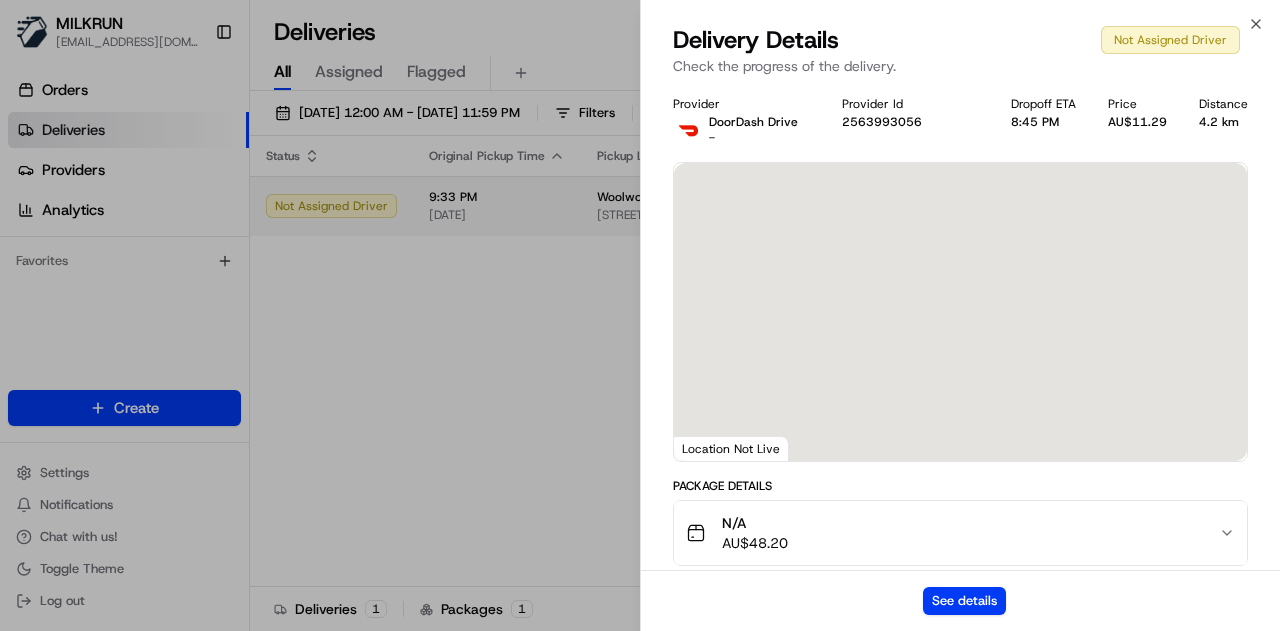 scroll, scrollTop: 0, scrollLeft: 0, axis: both 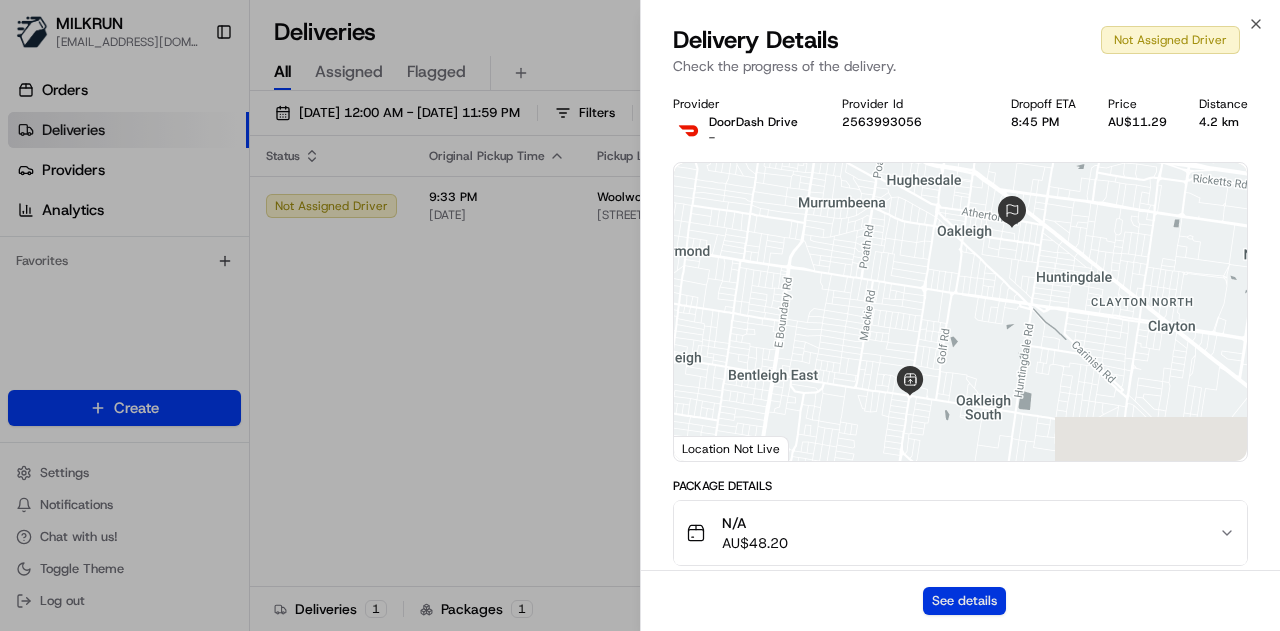 click on "See details" at bounding box center [964, 601] 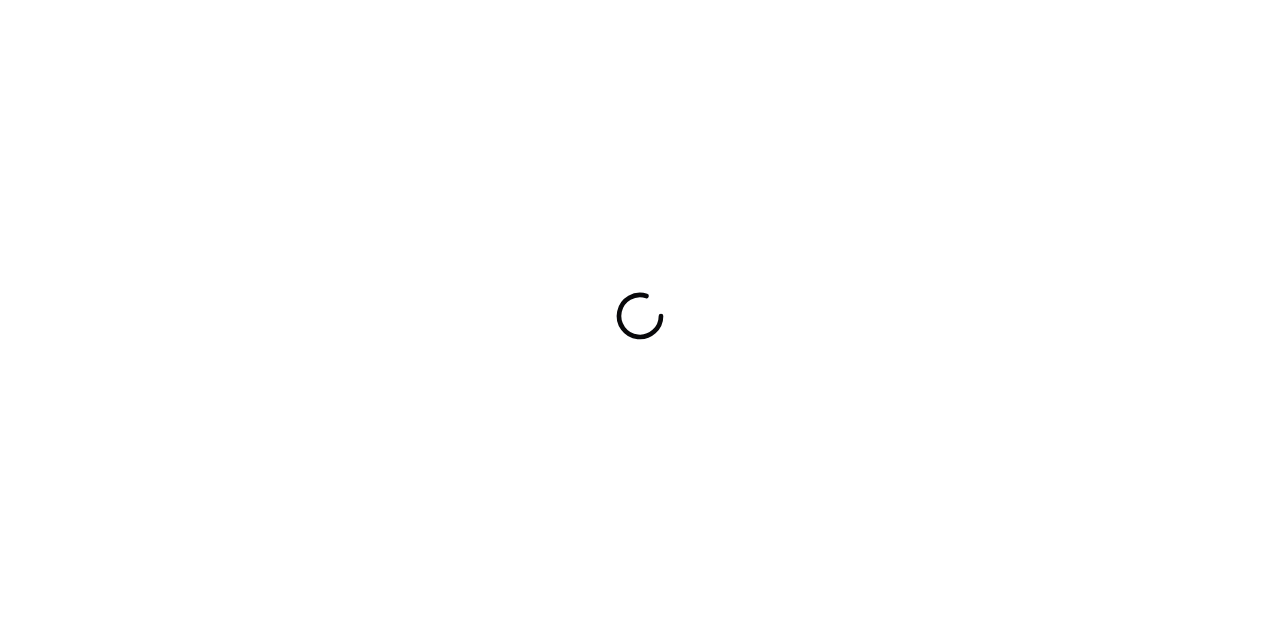 scroll, scrollTop: 0, scrollLeft: 0, axis: both 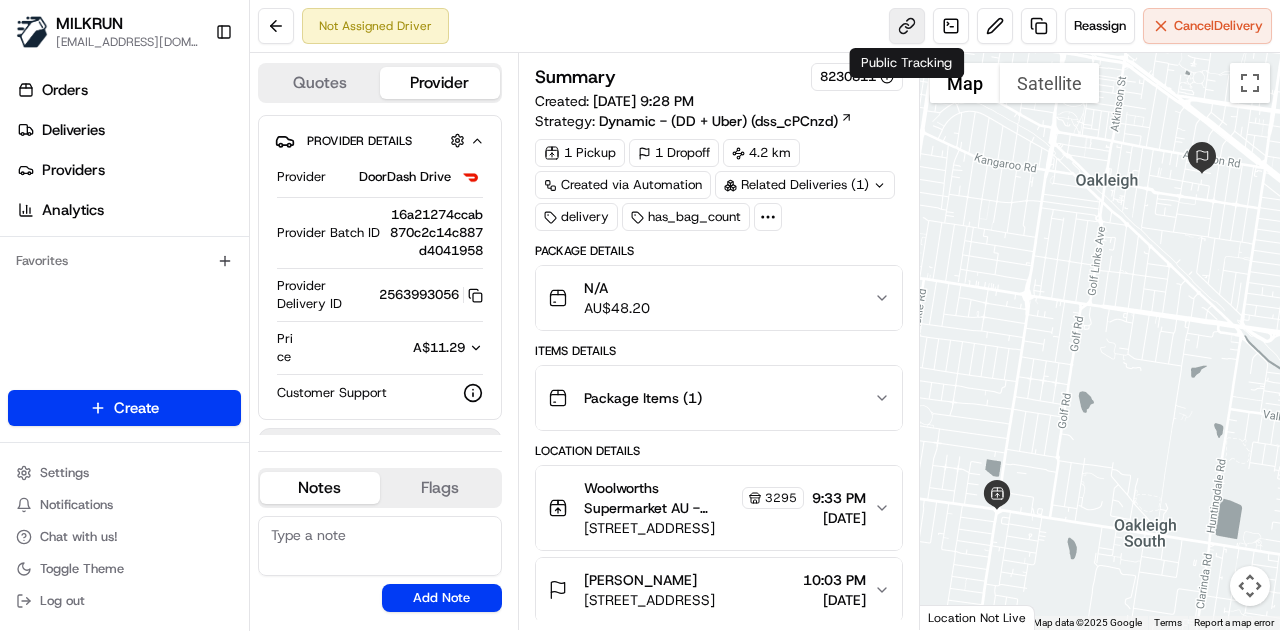 click at bounding box center [907, 26] 